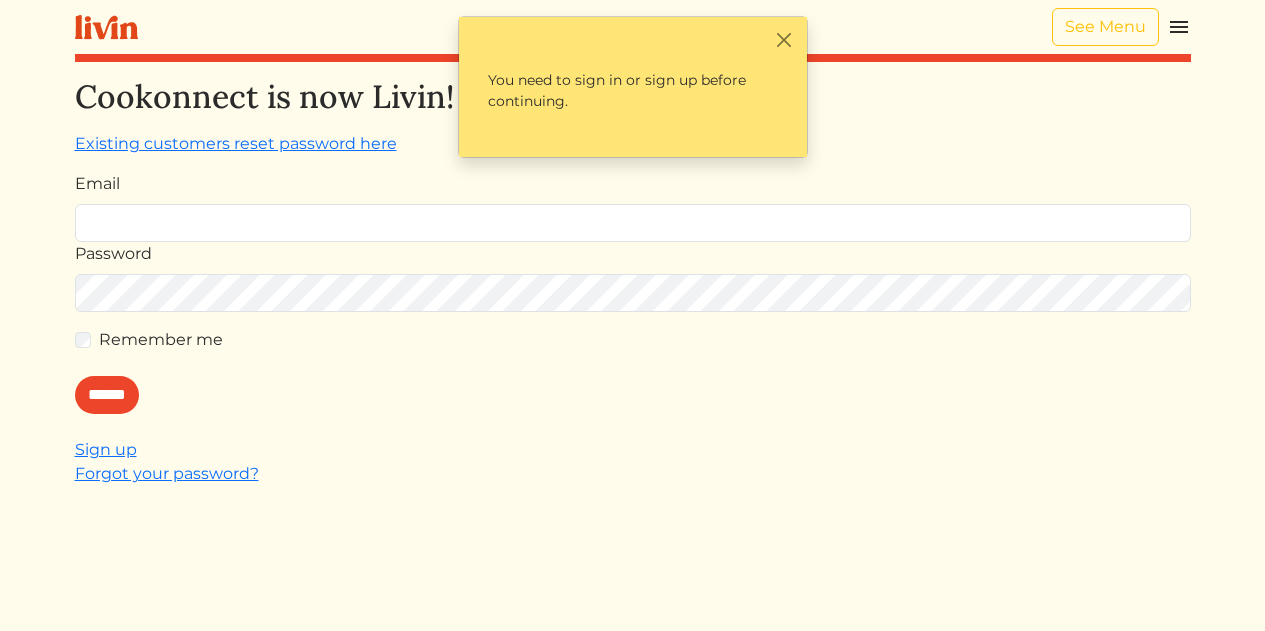 scroll, scrollTop: 0, scrollLeft: 0, axis: both 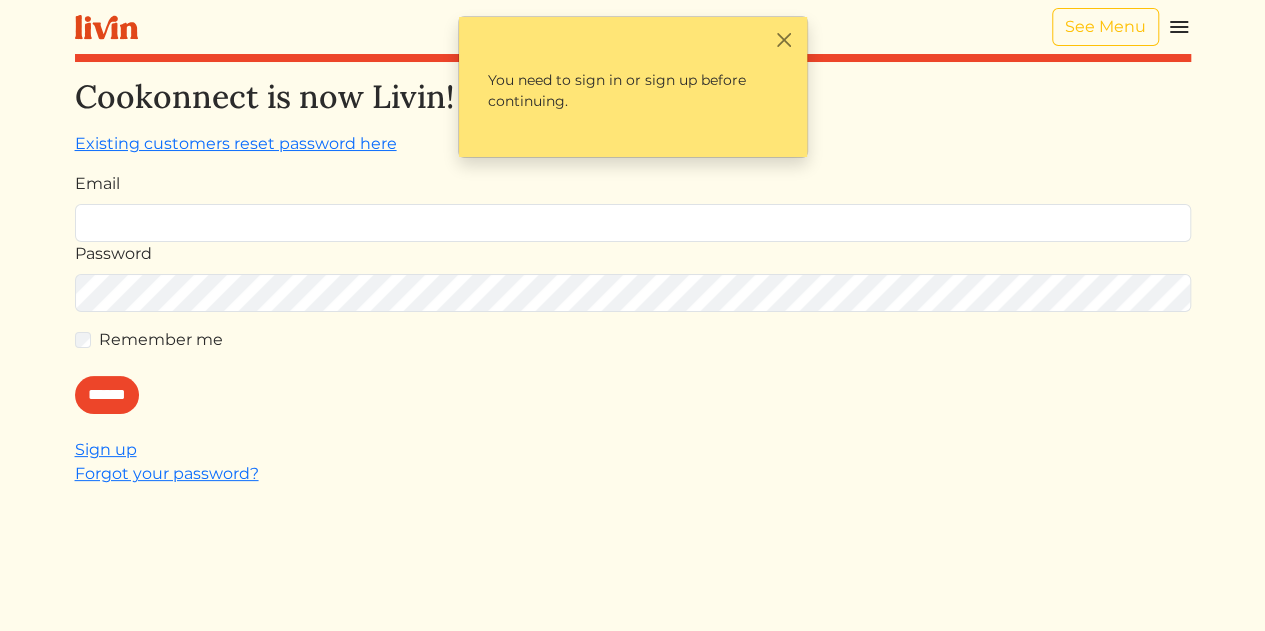 type on "**********" 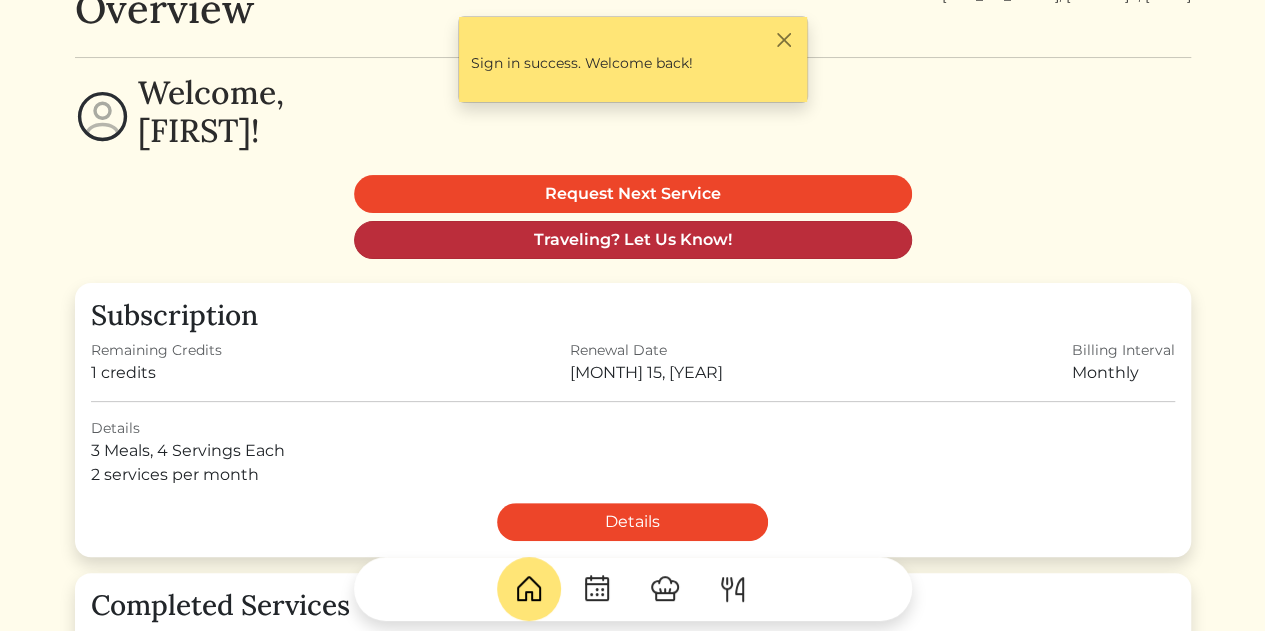scroll, scrollTop: 91, scrollLeft: 0, axis: vertical 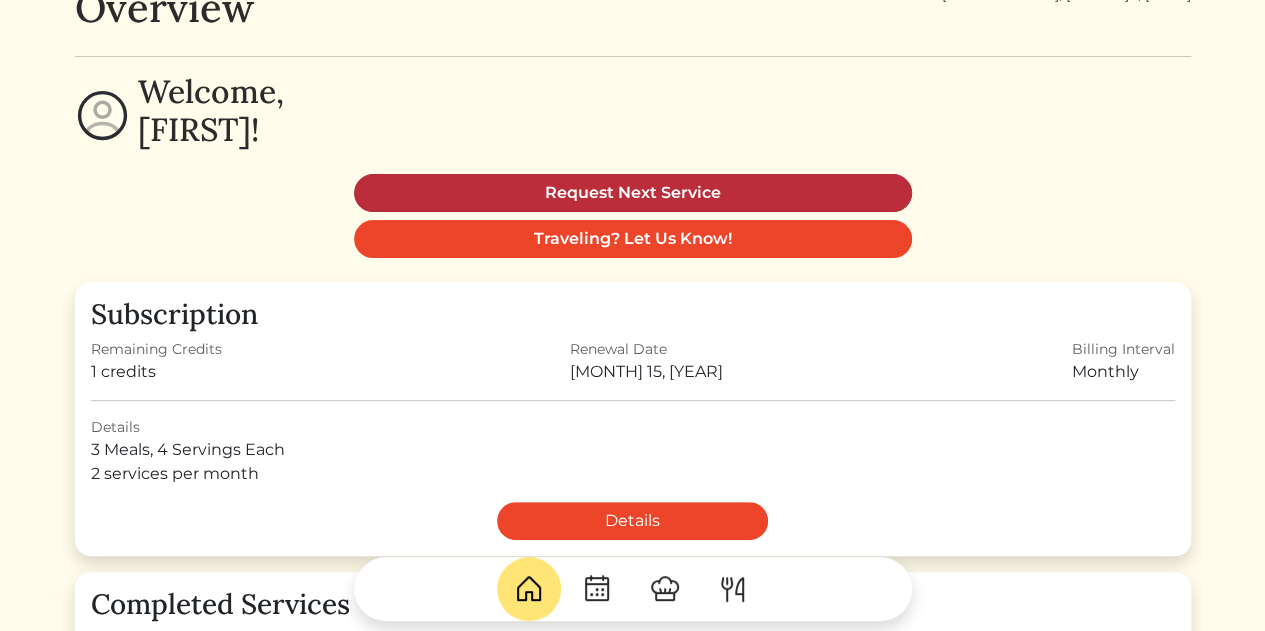 click on "Request Next Service" at bounding box center [633, 193] 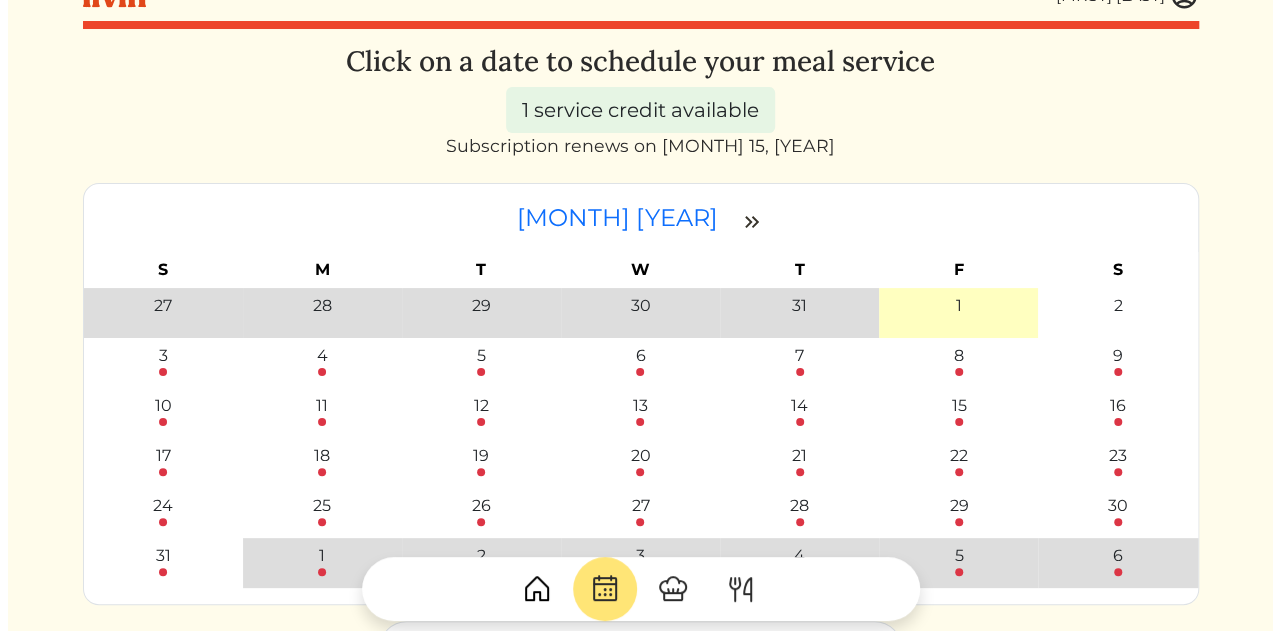 scroll, scrollTop: 0, scrollLeft: 0, axis: both 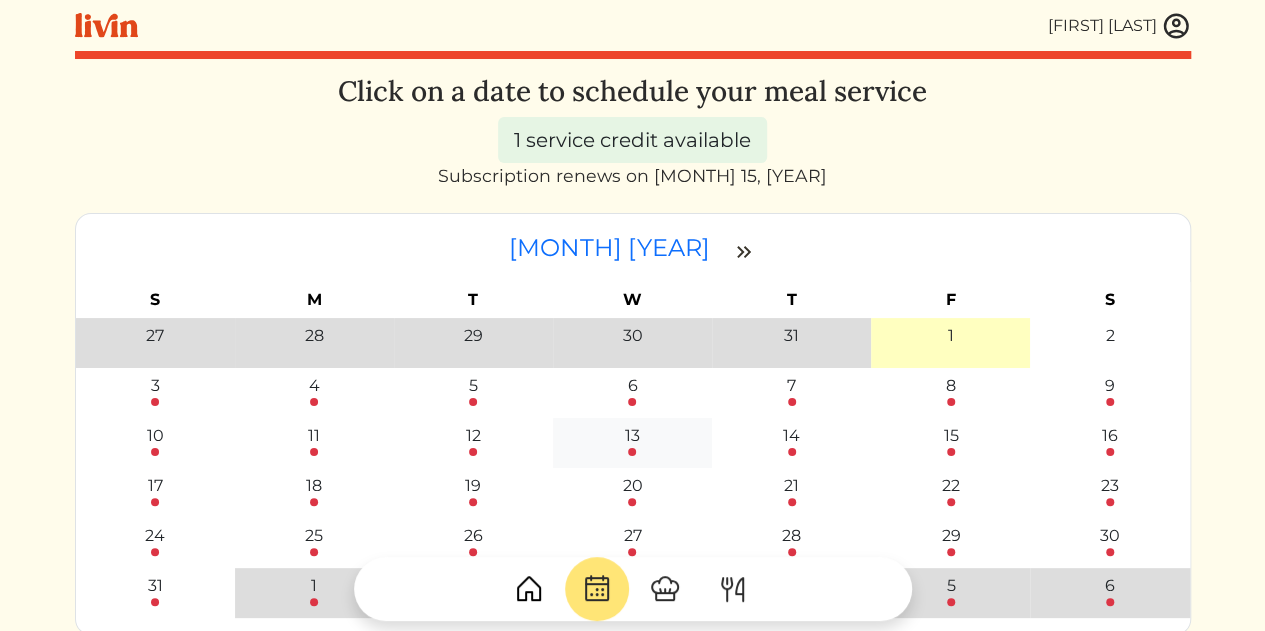 click at bounding box center [632, 452] 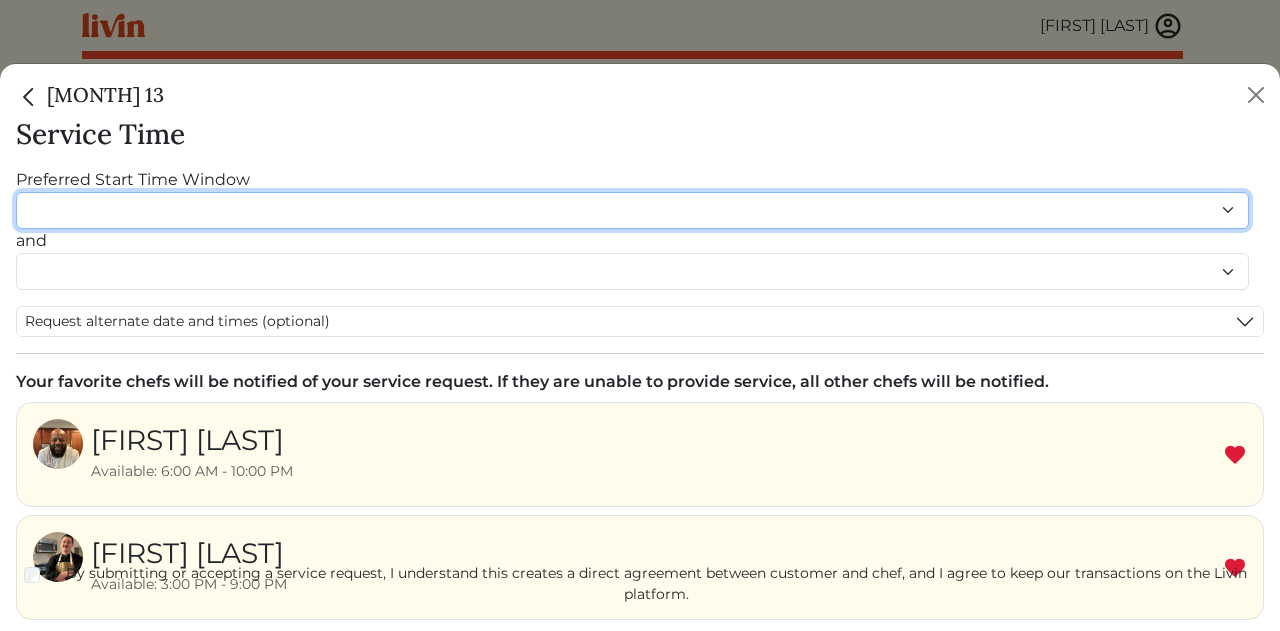 click on "*******
*******
*******
*******
*******
*******
********
********
********
********
********
********
*******
*******
*******
*******
*******
*******
*******
*******
*******
*******
*******
*******
*******
*******
*******
*******
*******
*******
********" at bounding box center [632, 210] 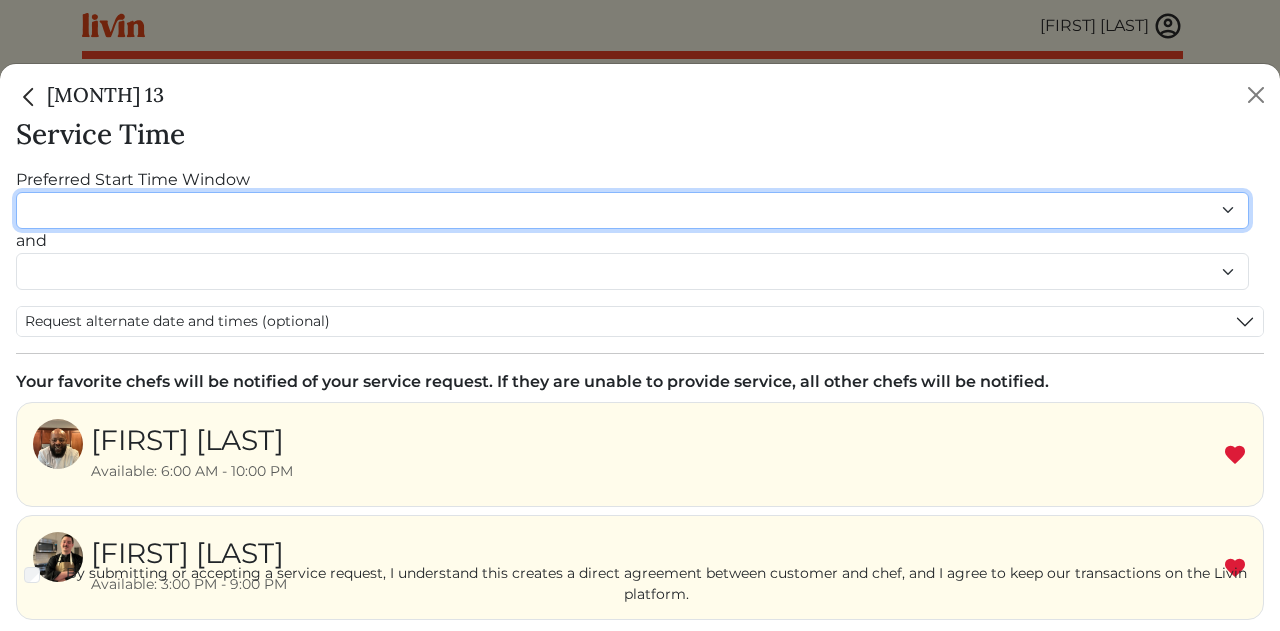 select on "********" 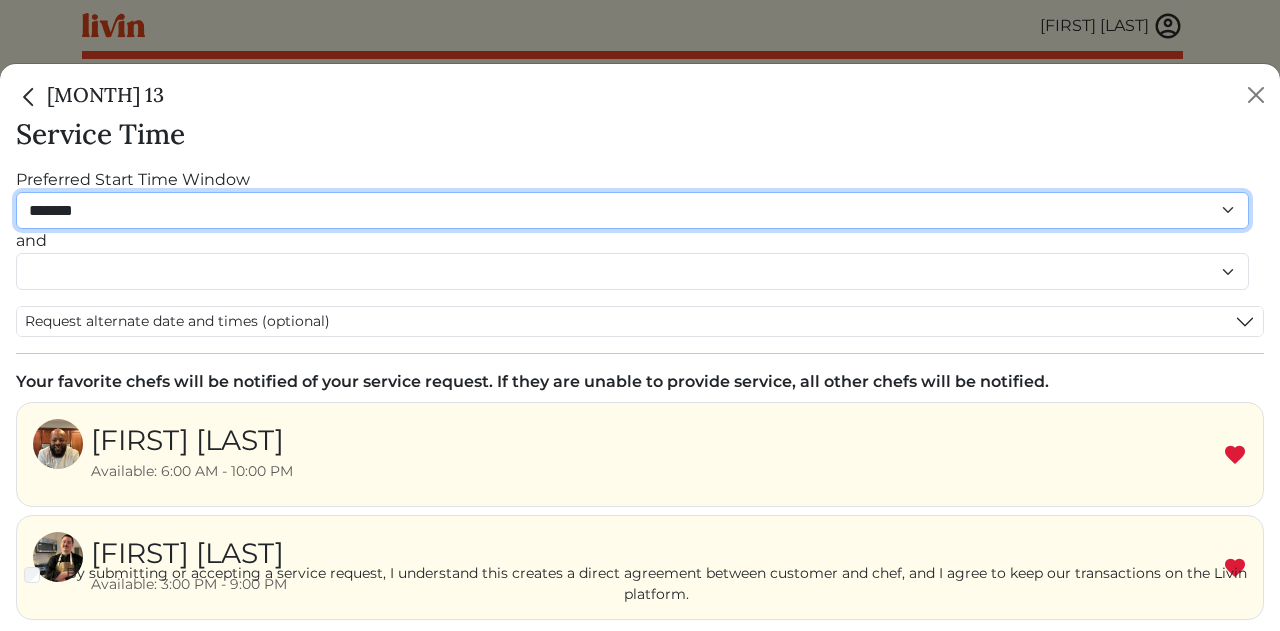 click on "*******
*******
*******
*******
*******
*******
********
********
********
********
********
********
*******
*******
*******
*******
*******
*******
*******
*******
*******
*******
*******
*******
*******
*******
*******
*******
*******
*******
********" at bounding box center [632, 210] 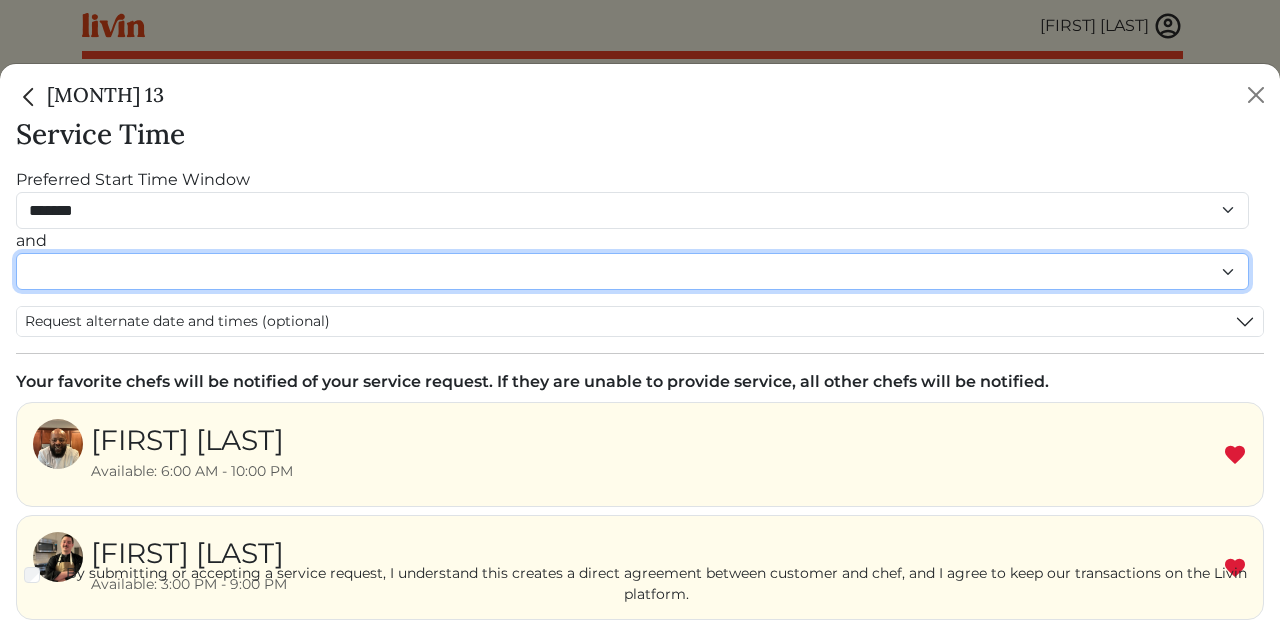 click on "*******
*******
*******
*******
*******
*******
********
********
********
********
********
********
*******
*******
*******
*******
*******
*******
*******
*******
*******
*******
*******
*******
*******
*******
*******
*******
*******
*******
********" at bounding box center (632, 271) 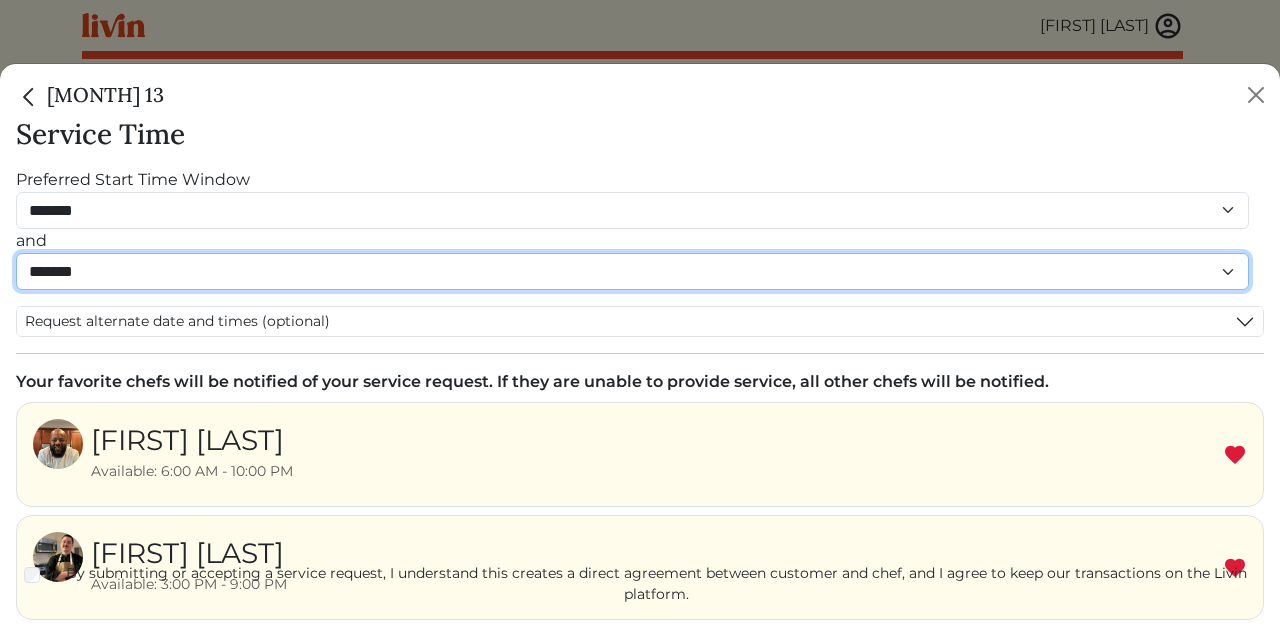 click on "*******
*******
*******
*******
*******
*******
********
********
********
********
********
********
*******
*******
*******
*******
*******
*******
*******
*******
*******
*******
*******
*******
*******
*******
*******
*******
*******
*******
********" at bounding box center (632, 271) 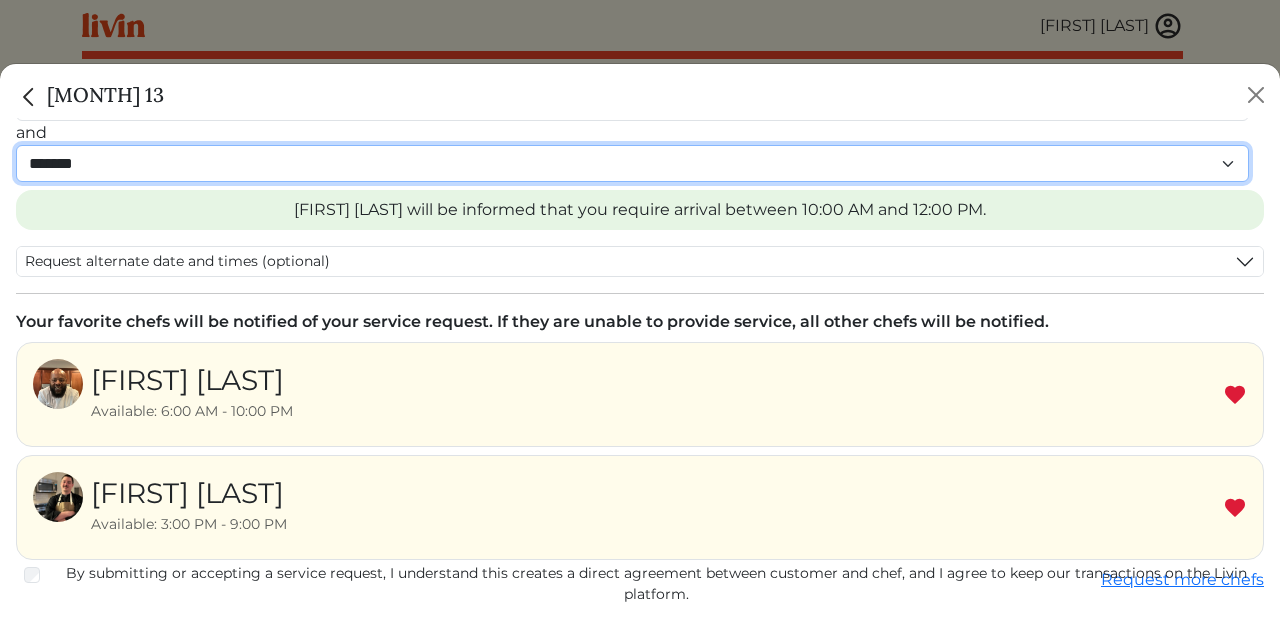 scroll, scrollTop: 130, scrollLeft: 0, axis: vertical 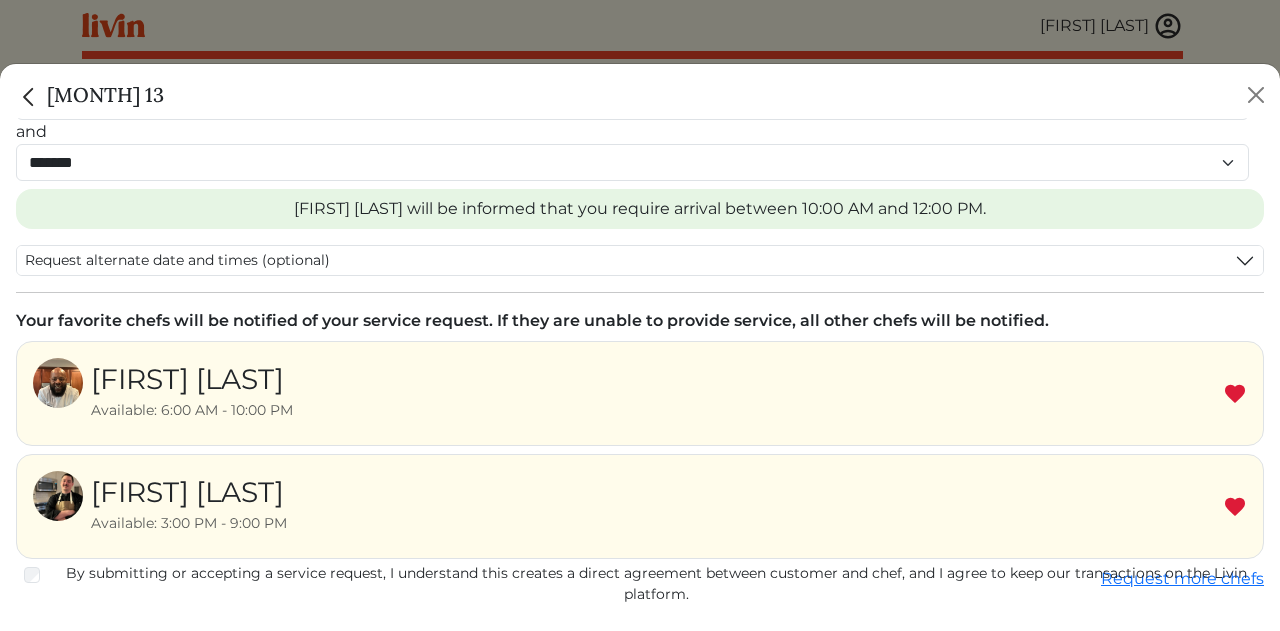 click on "[FIRST] [LAST]
Available:  6:00 AM - 10:00 PM" at bounding box center (640, 393) 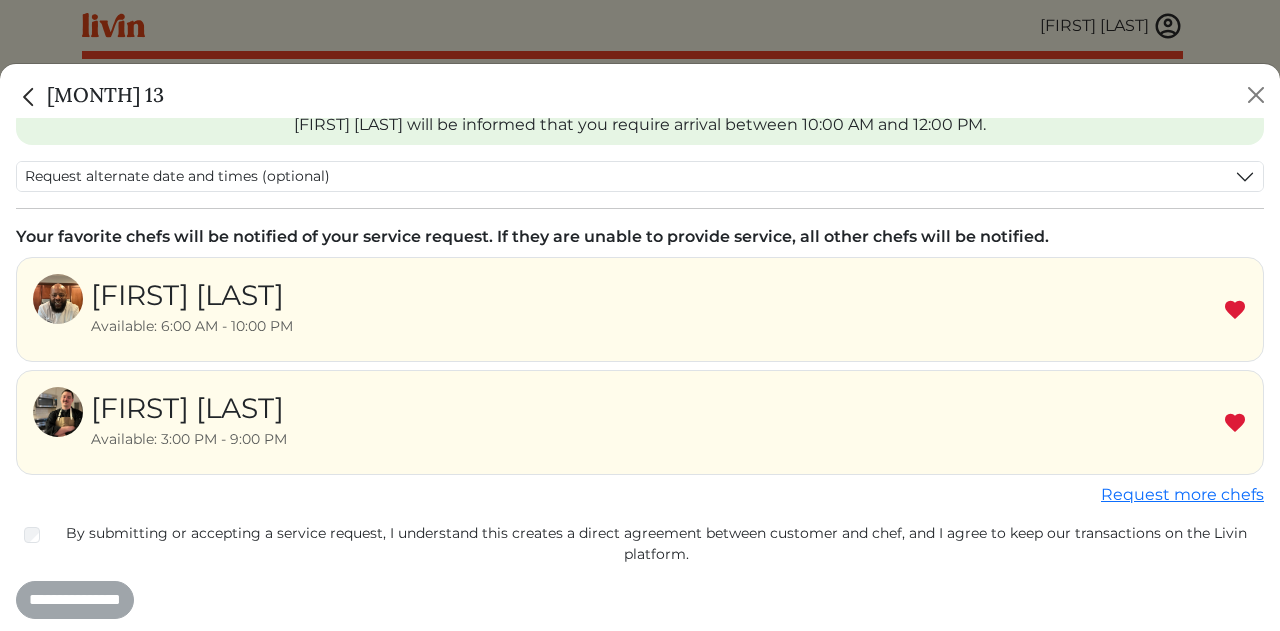 click at bounding box center (1235, 423) 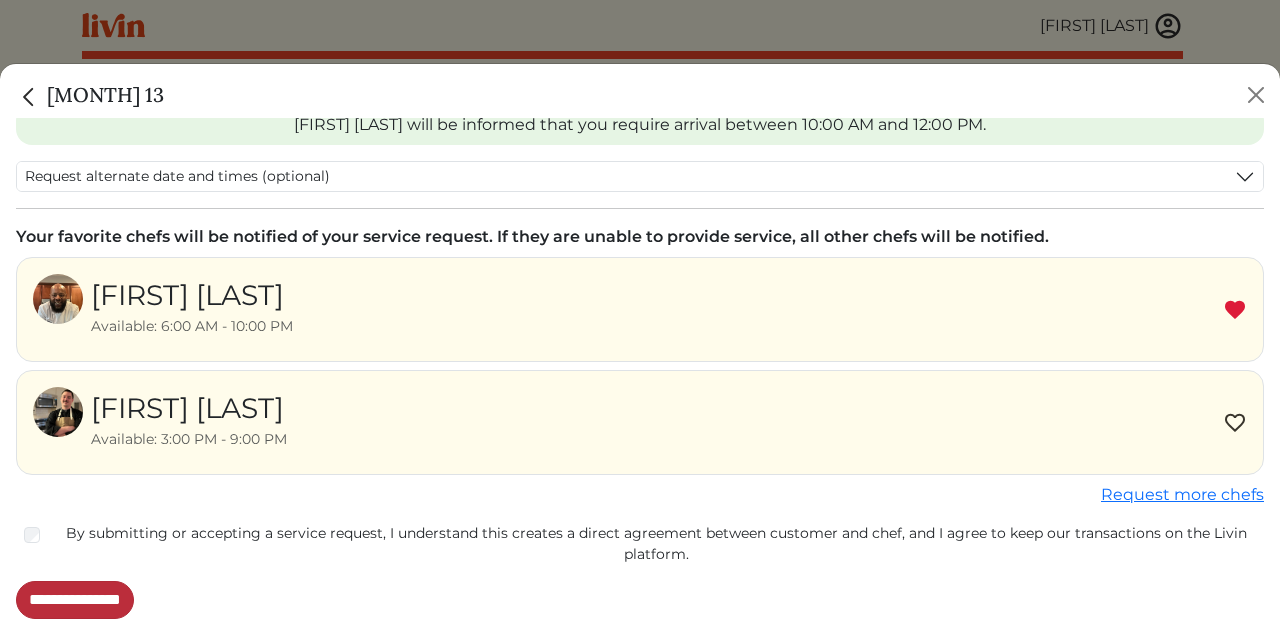 click on "**********" at bounding box center [75, 600] 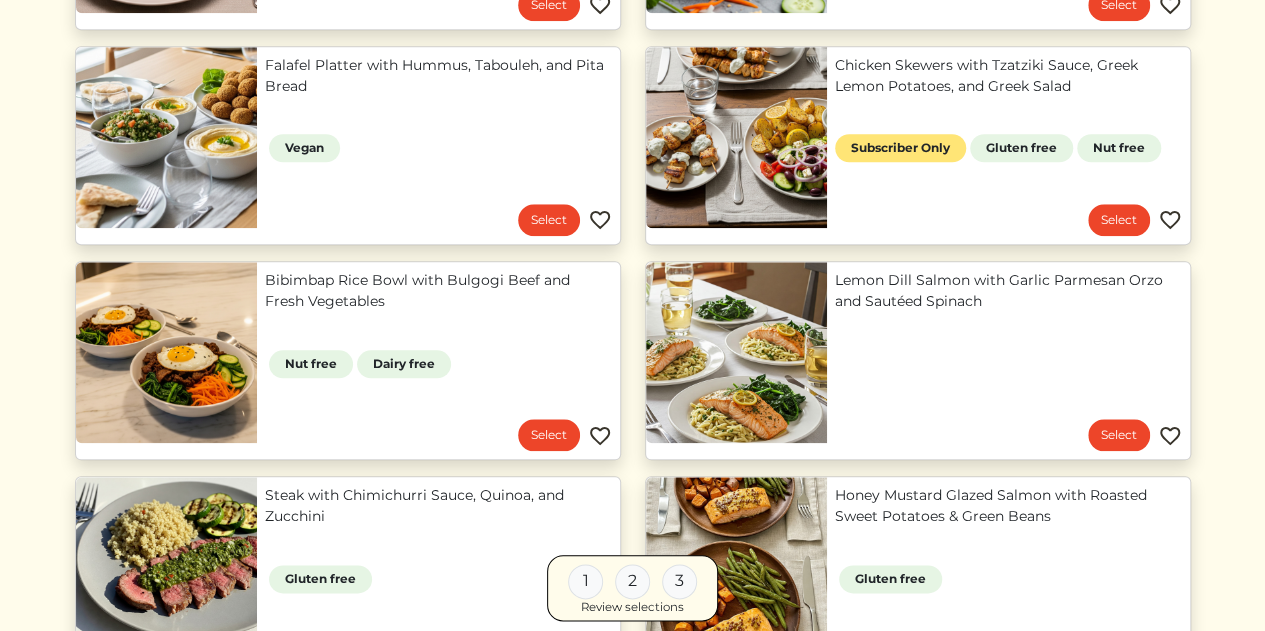 scroll, scrollTop: 865, scrollLeft: 0, axis: vertical 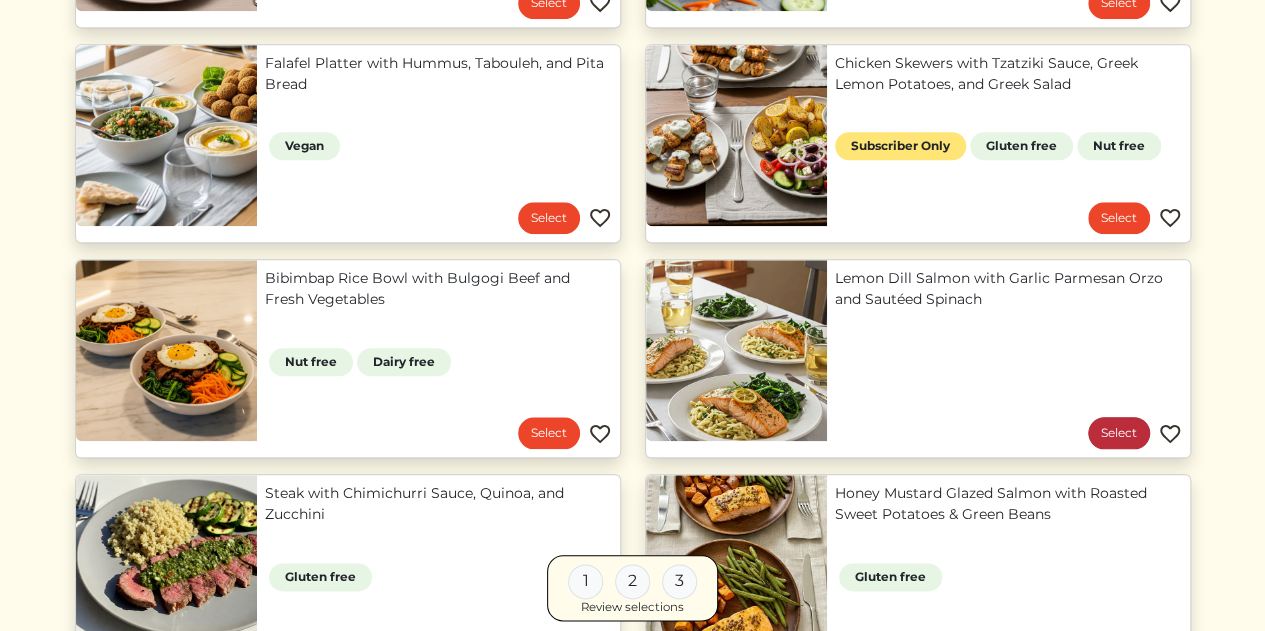 click on "Select" at bounding box center (1119, 433) 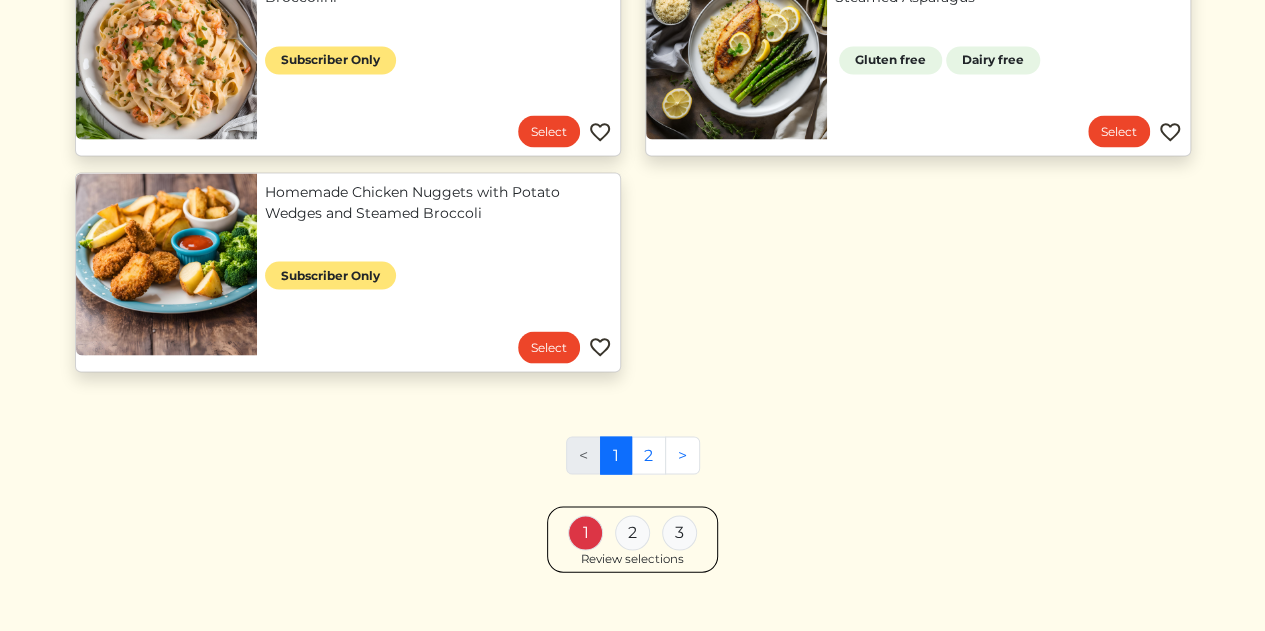 scroll, scrollTop: 1814, scrollLeft: 0, axis: vertical 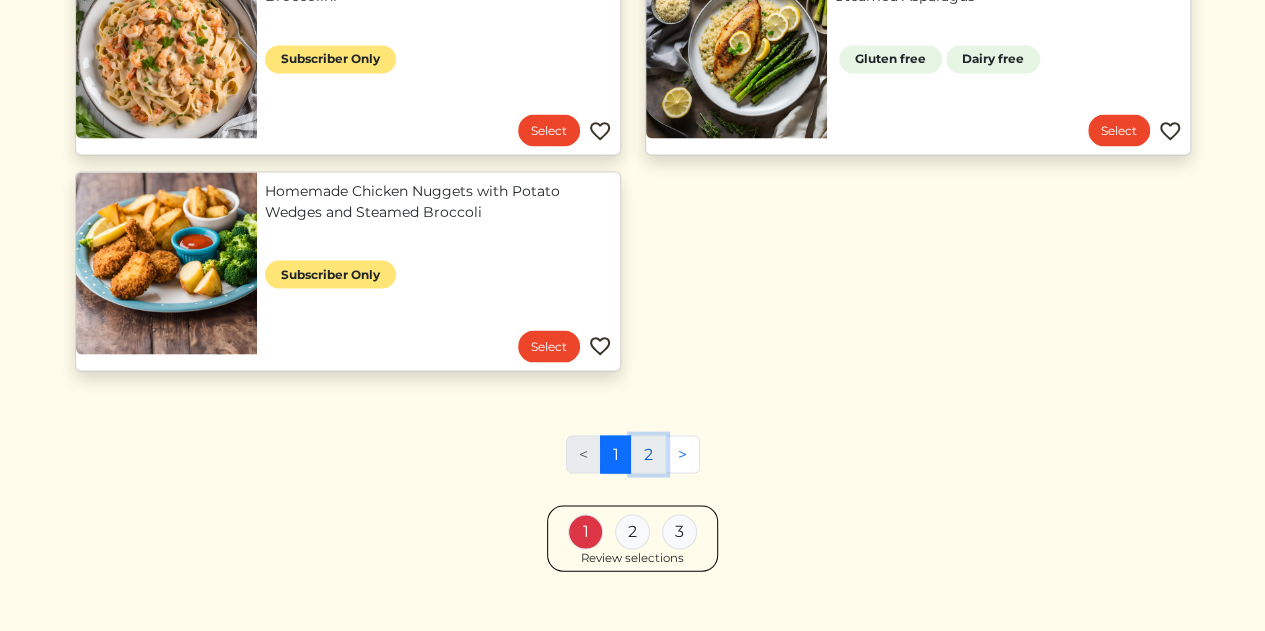 click on "2" at bounding box center (648, 454) 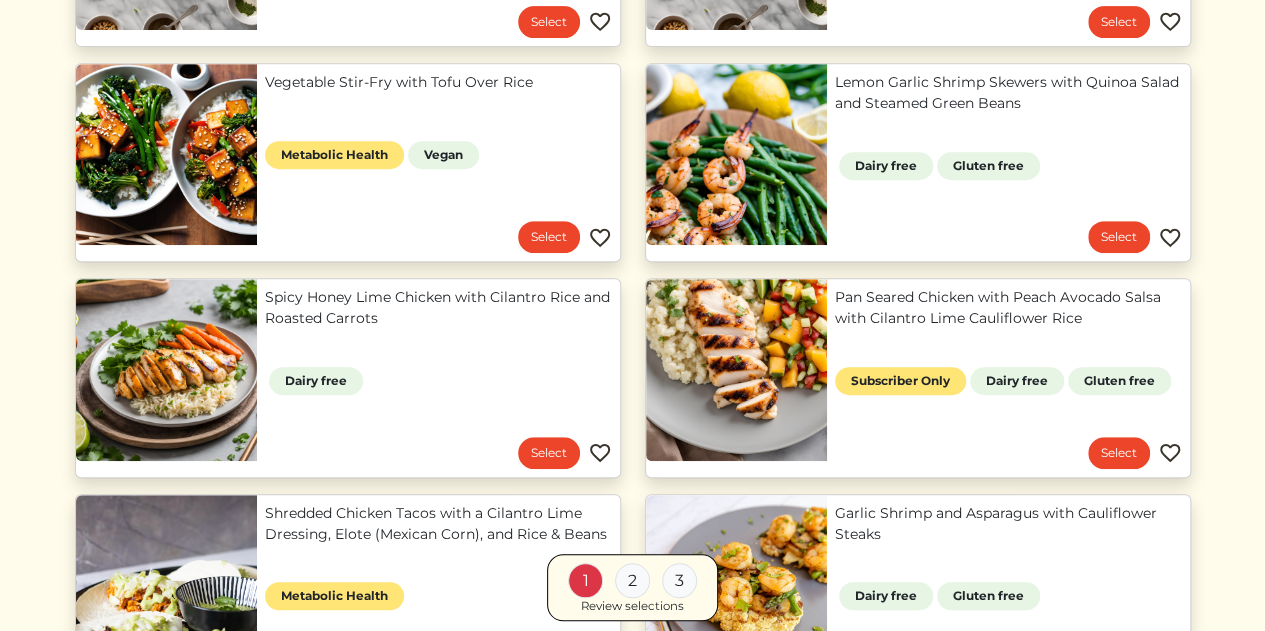 scroll, scrollTop: 423, scrollLeft: 0, axis: vertical 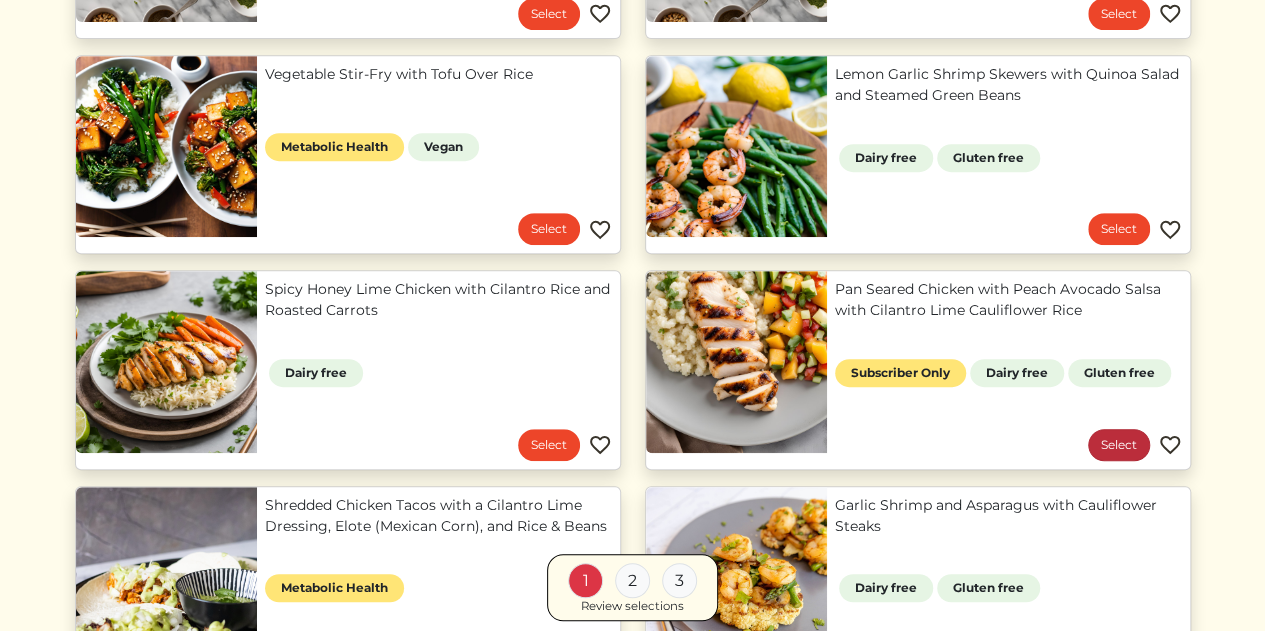click on "Select" at bounding box center [1119, 445] 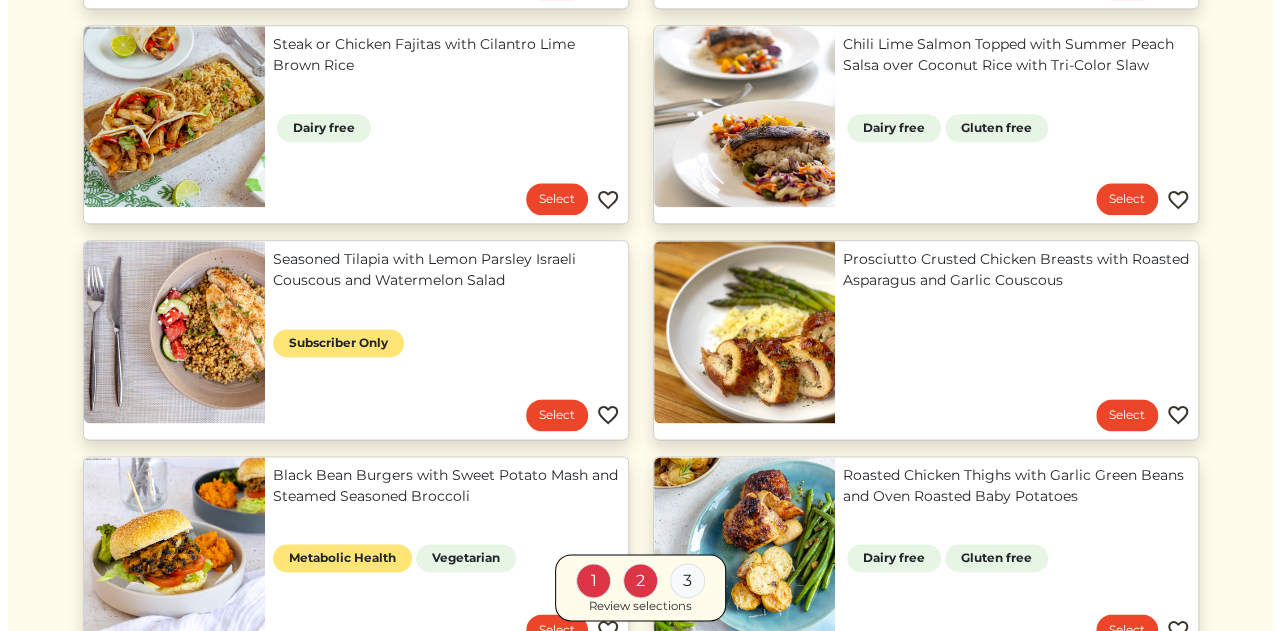 scroll, scrollTop: 1097, scrollLeft: 0, axis: vertical 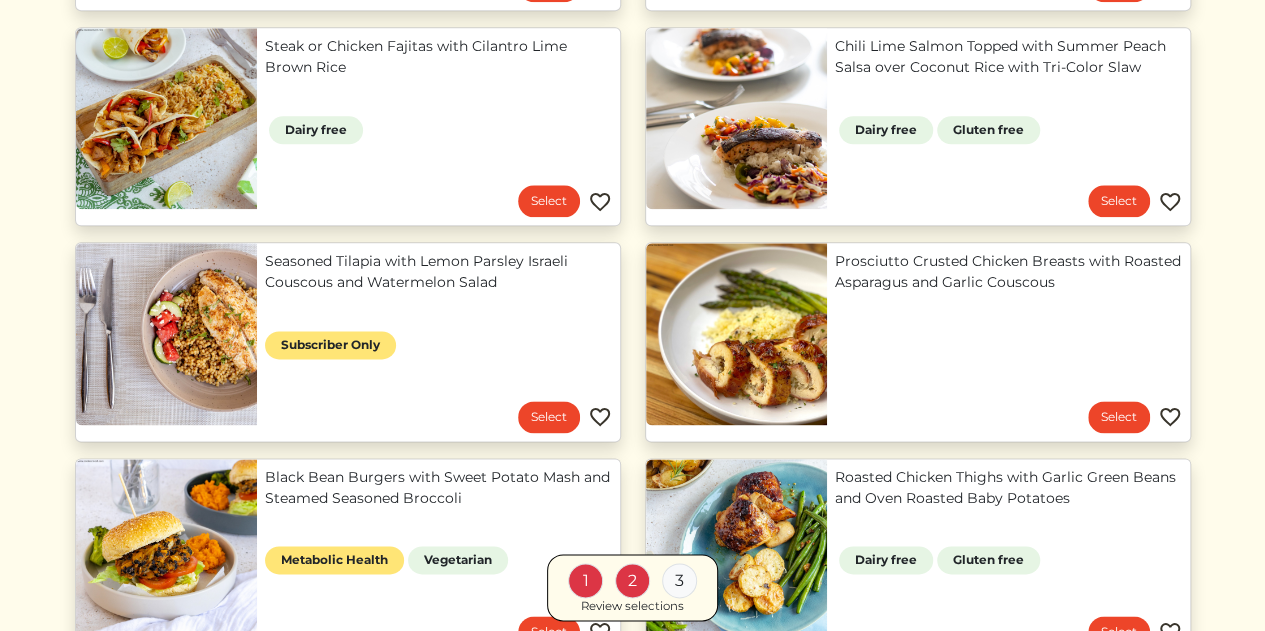 click on "Steak or Chicken Fajitas with Cilantro Lime Brown Rice" at bounding box center [438, 57] 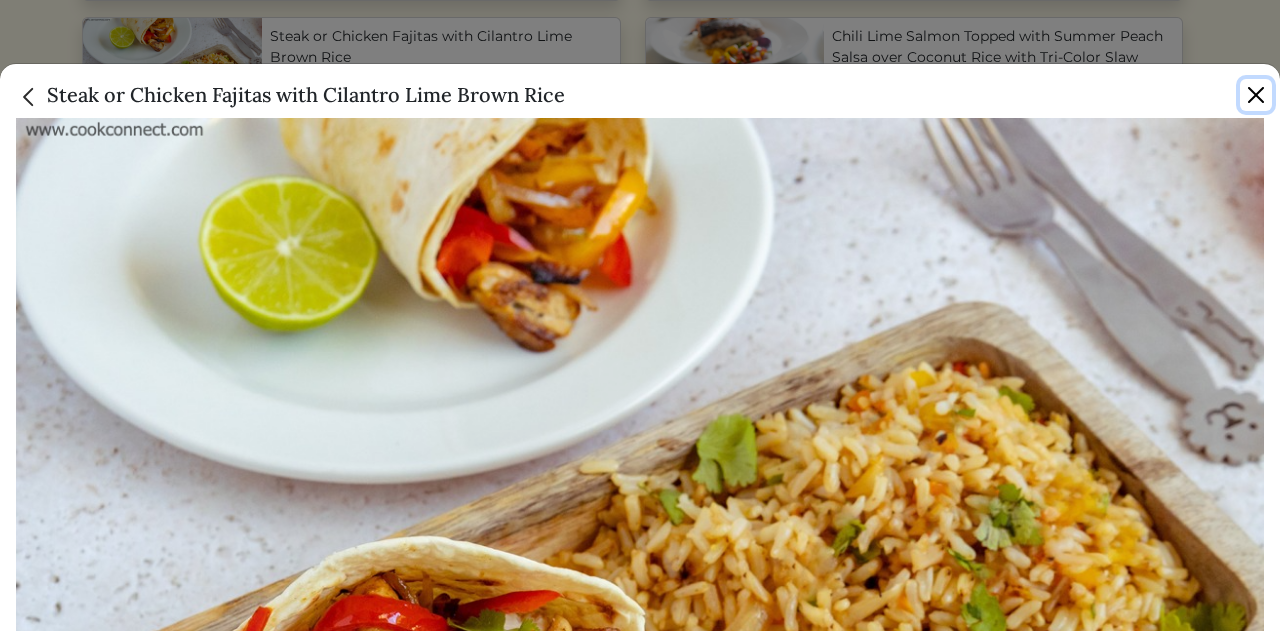 click at bounding box center [1256, 95] 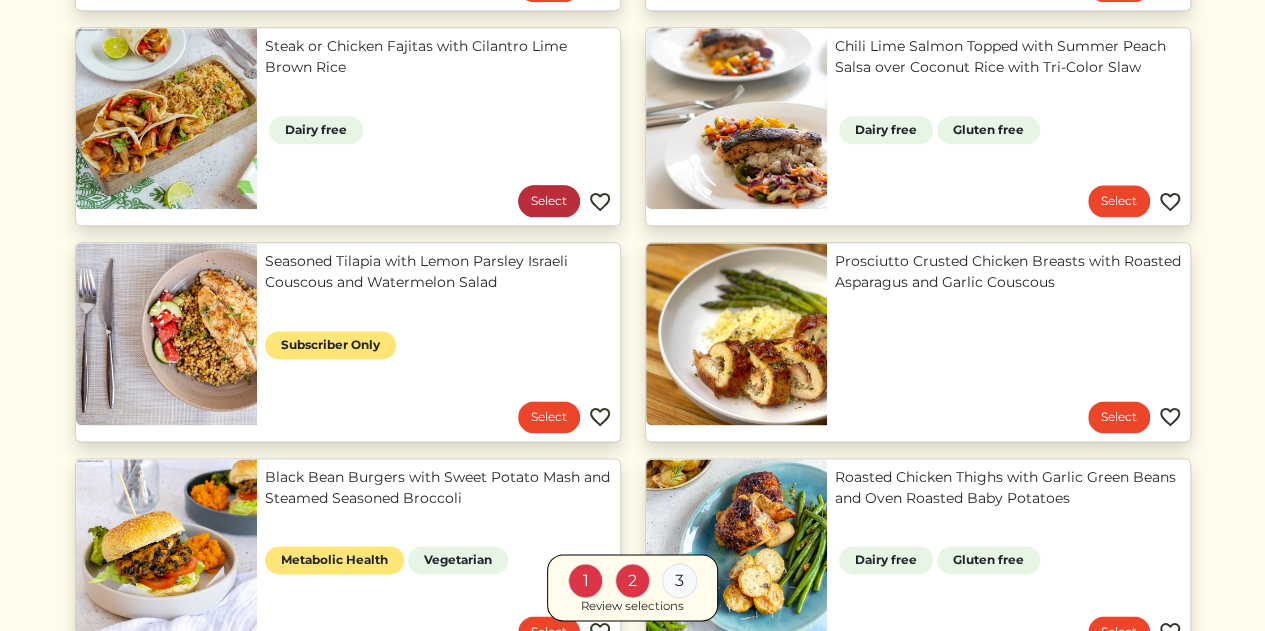 click on "Select" at bounding box center (549, 201) 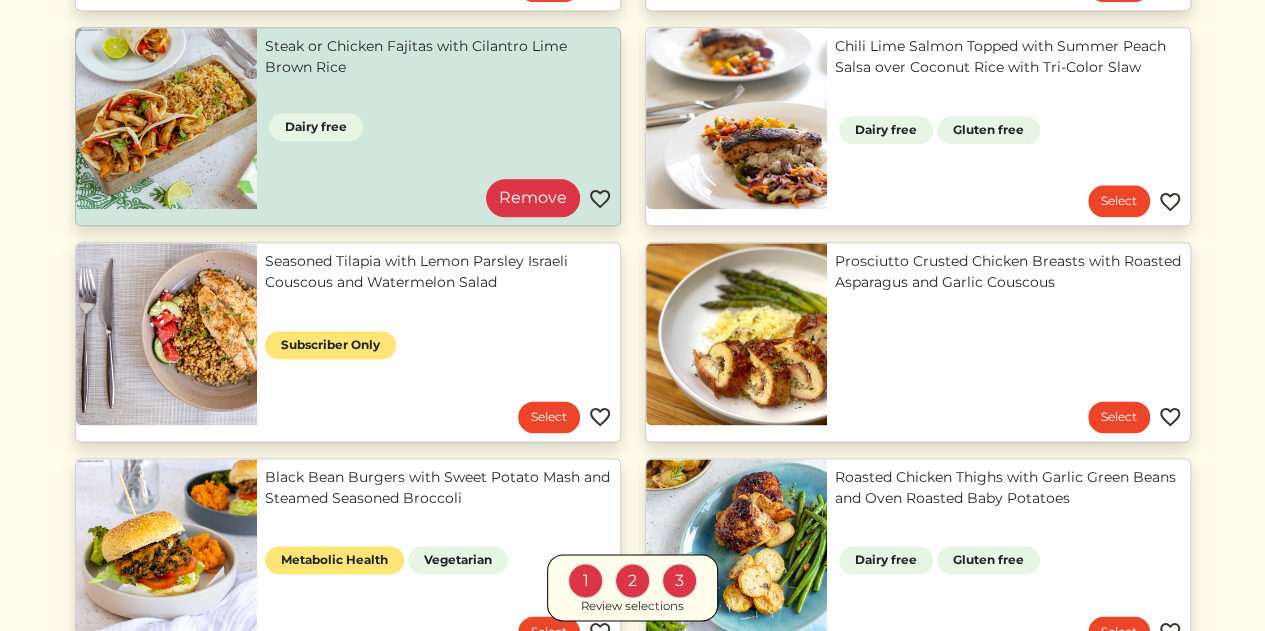 click on "2" at bounding box center (632, 580) 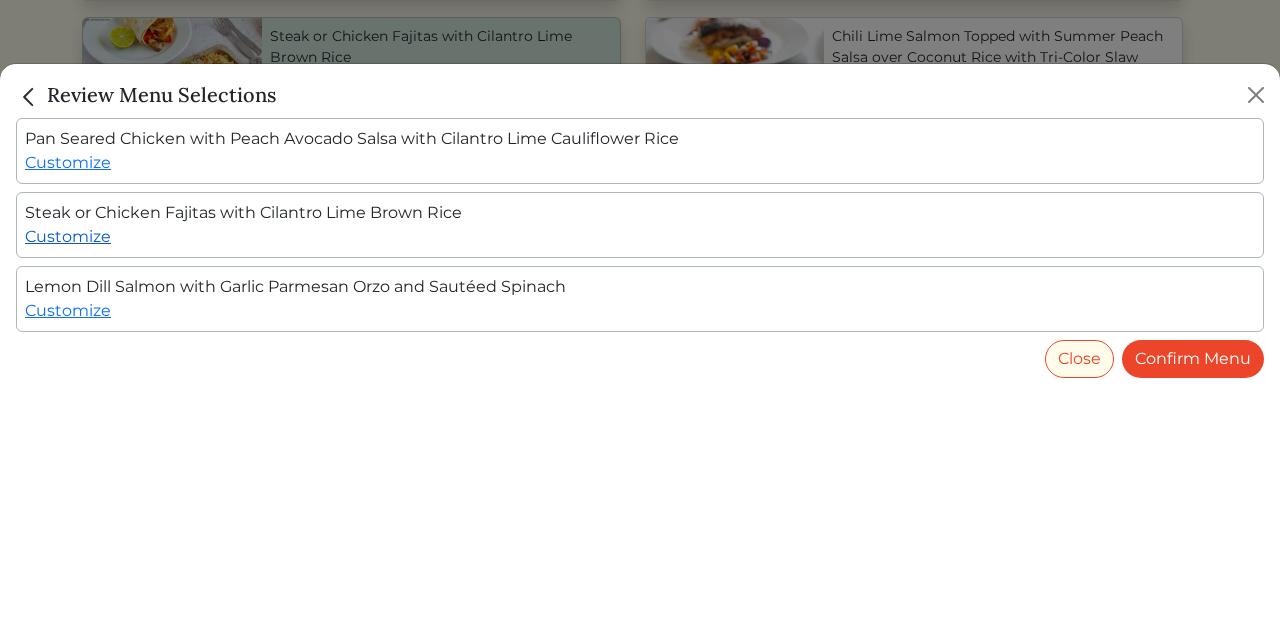 click on "Customize" at bounding box center (68, 236) 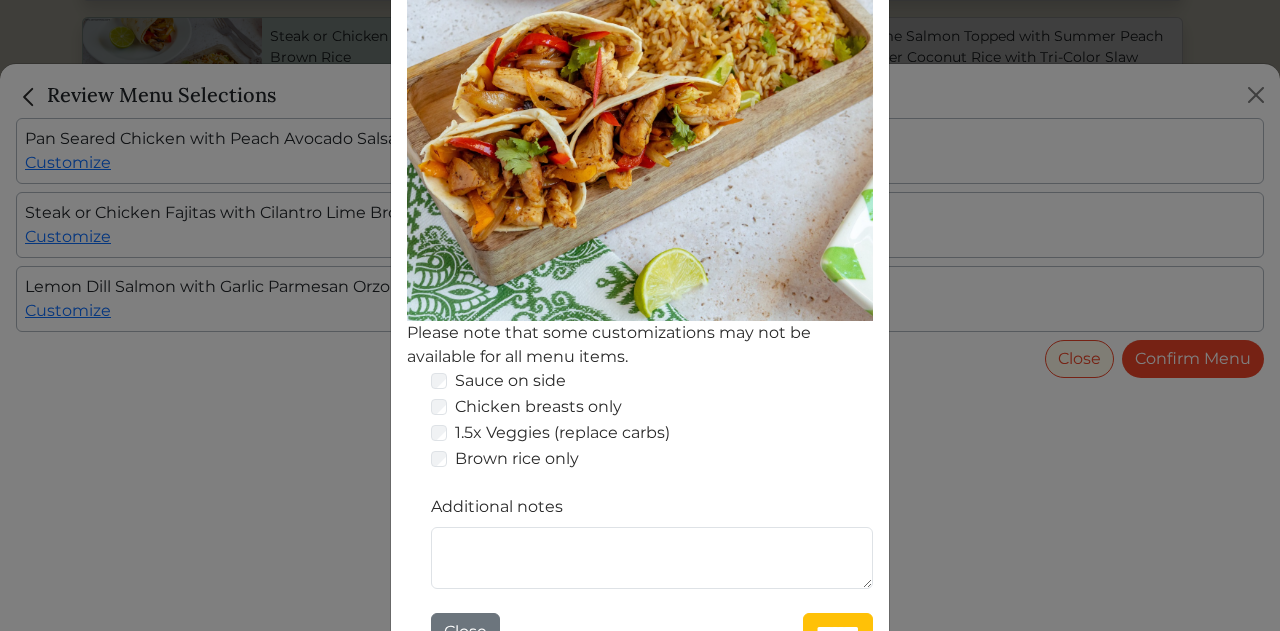 scroll, scrollTop: 398, scrollLeft: 0, axis: vertical 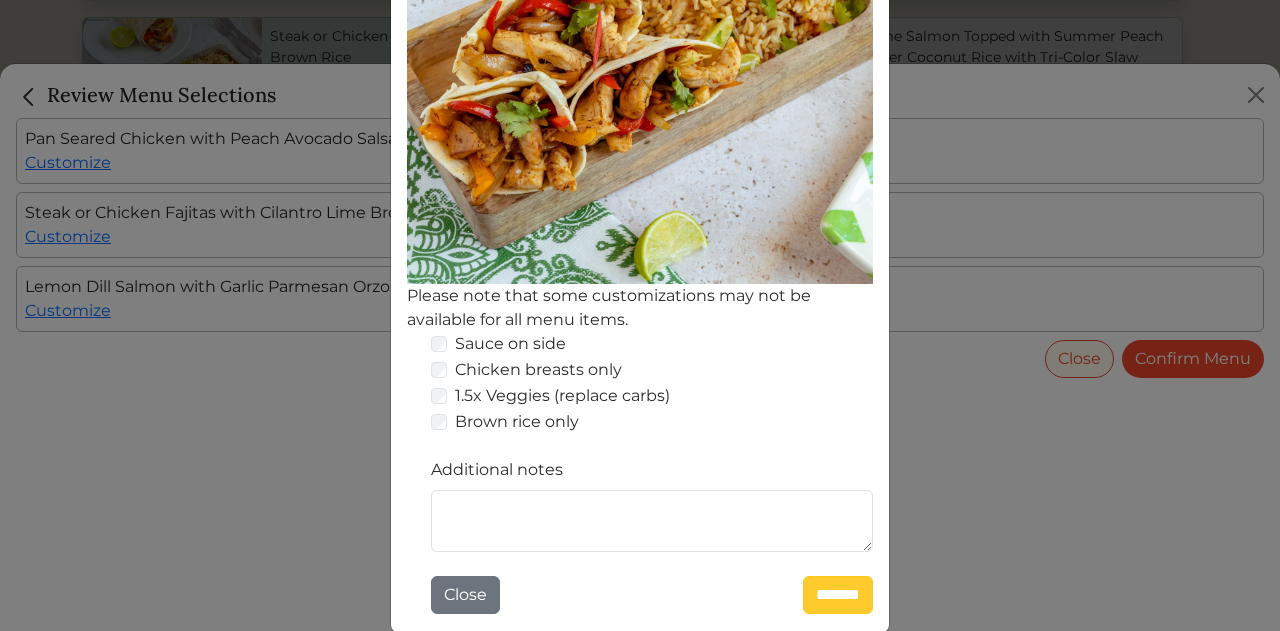 click on "*******" at bounding box center (838, 595) 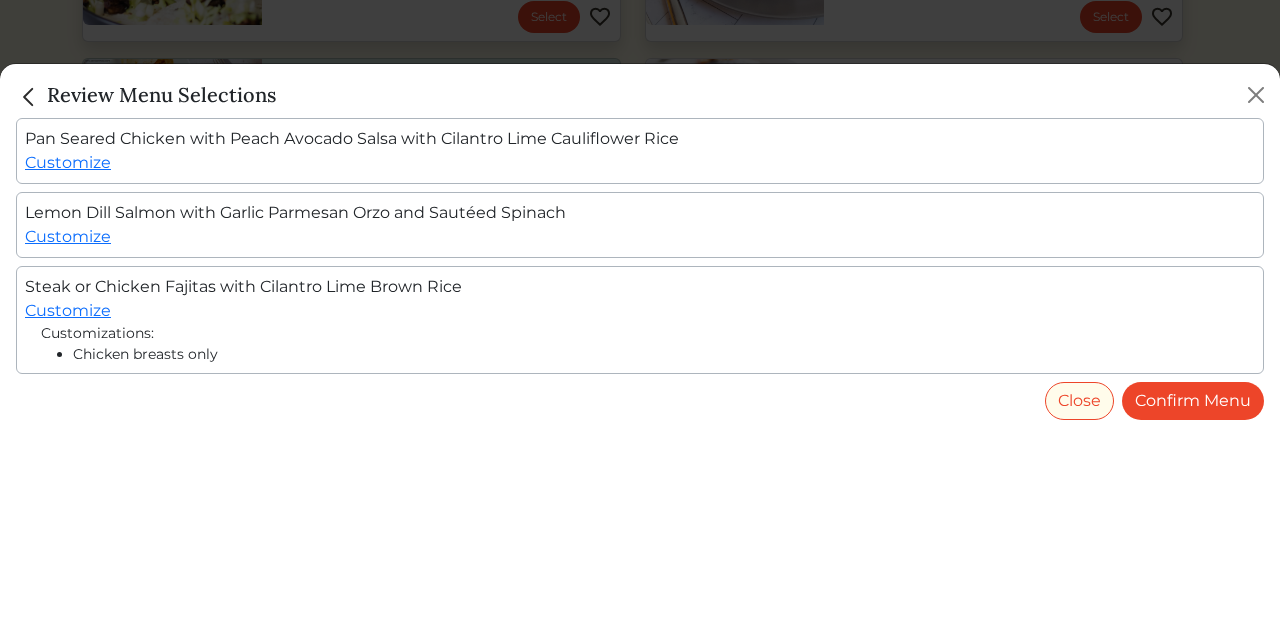 scroll, scrollTop: 1097, scrollLeft: 0, axis: vertical 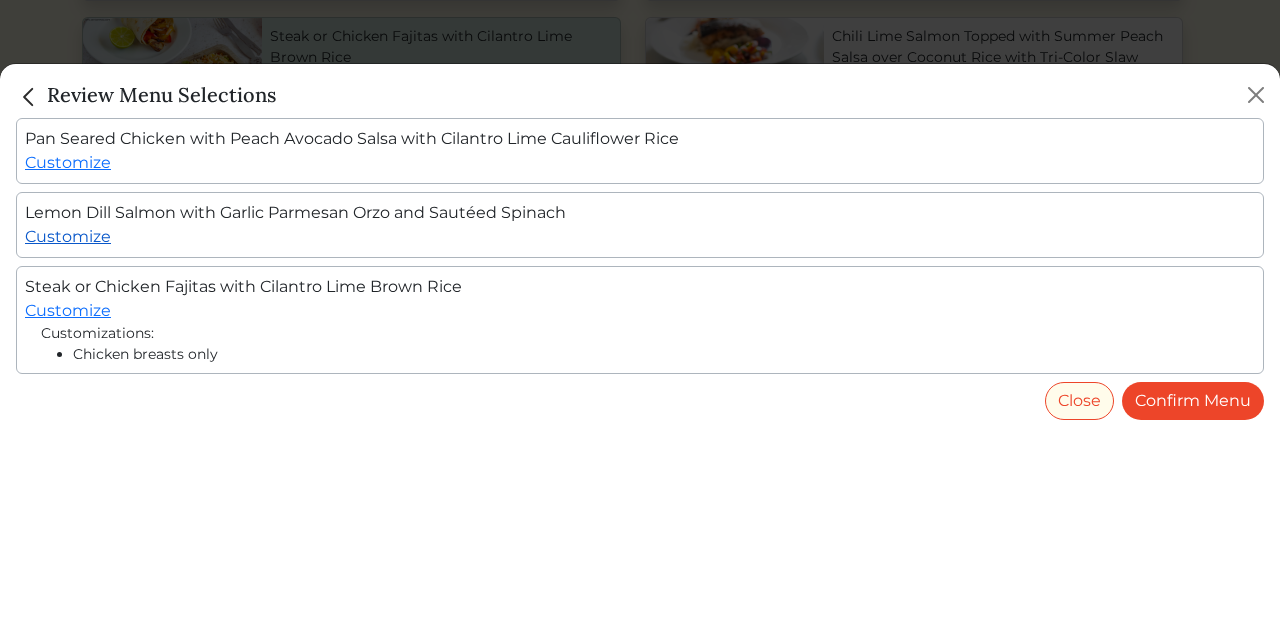 click on "Customize" at bounding box center (68, 236) 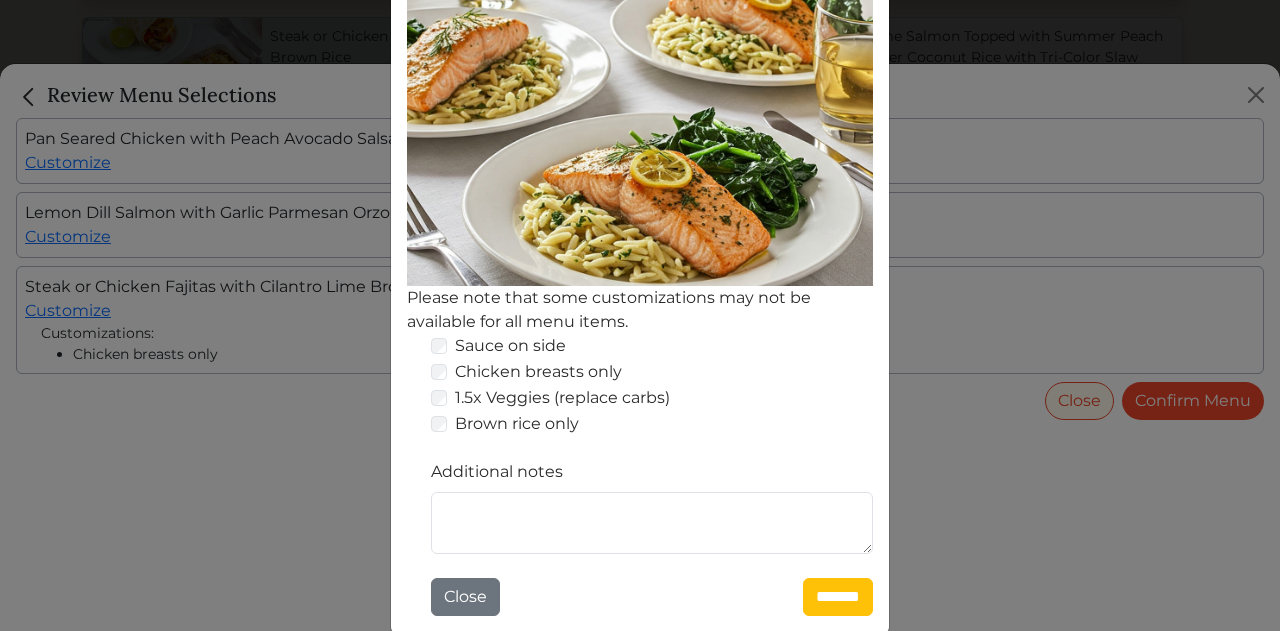 scroll, scrollTop: 432, scrollLeft: 0, axis: vertical 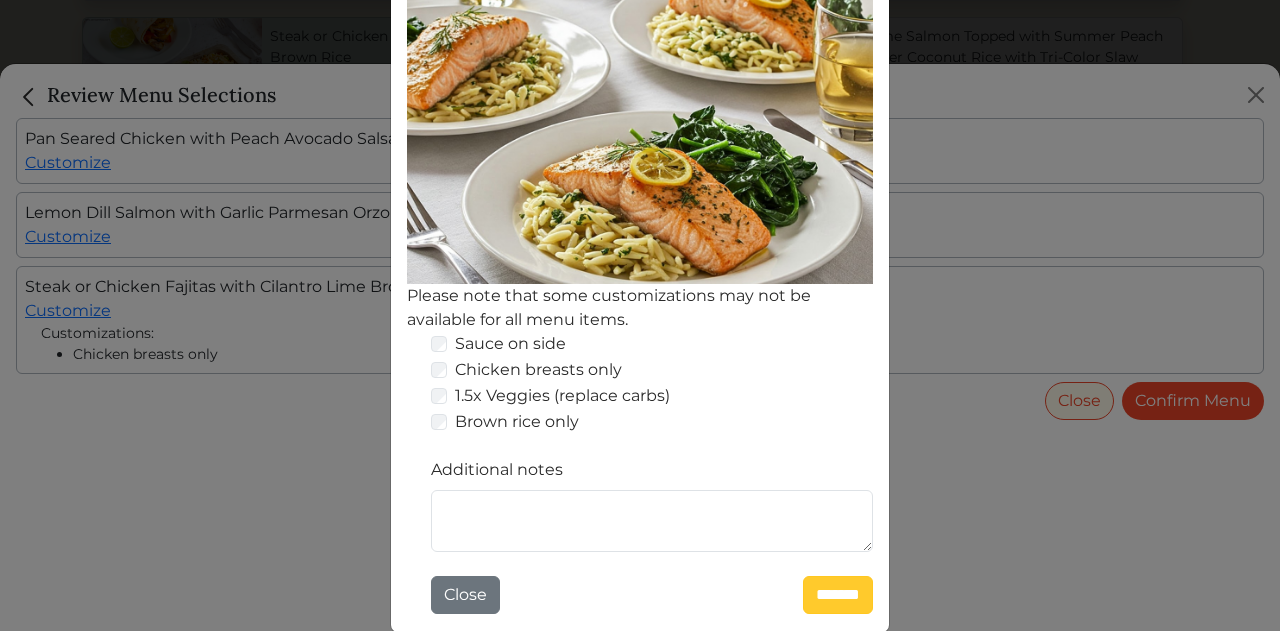 click on "*******" at bounding box center [838, 595] 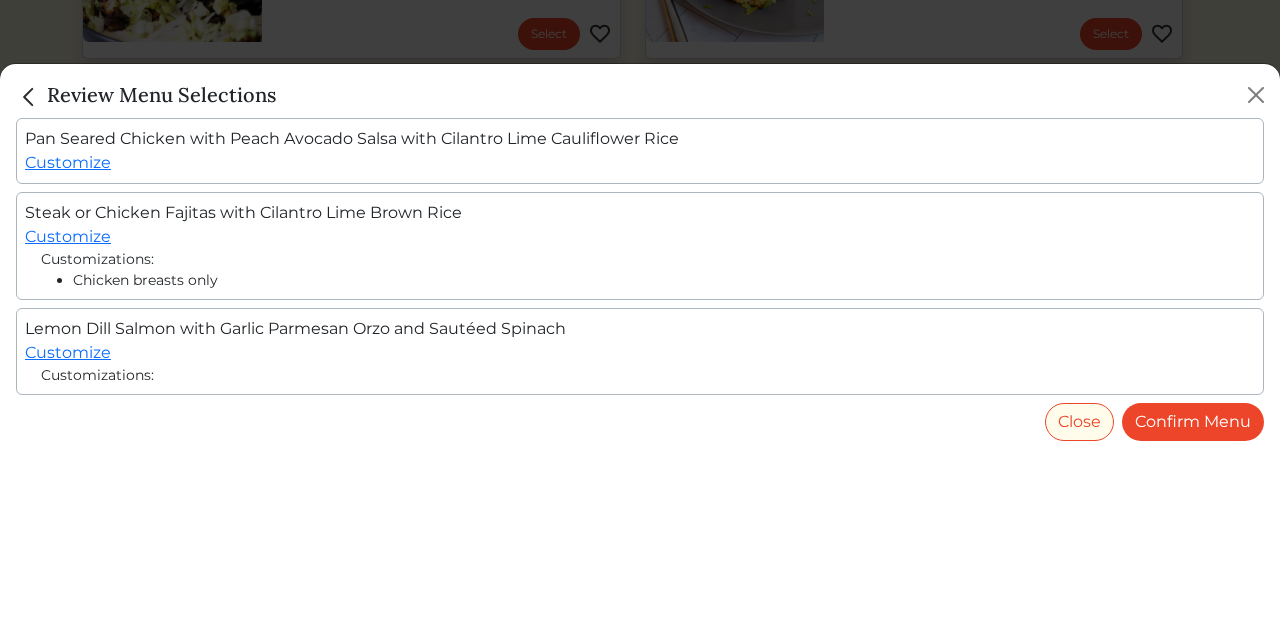 scroll, scrollTop: 1097, scrollLeft: 0, axis: vertical 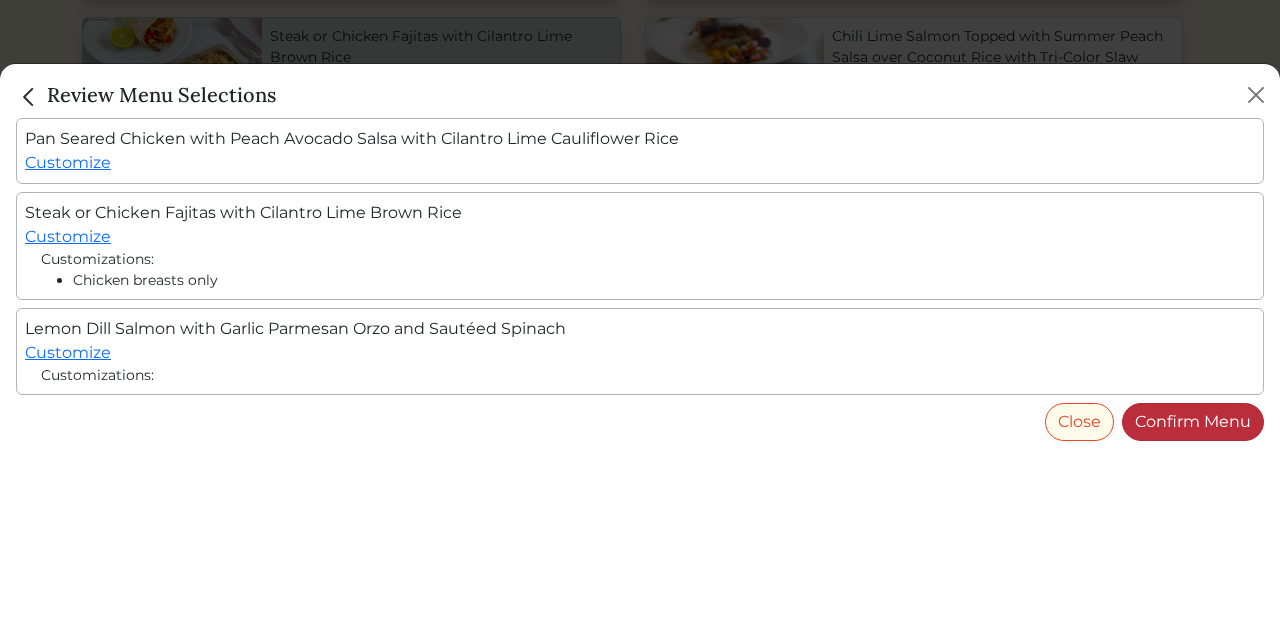 click on "Confirm Menu" at bounding box center [1193, 422] 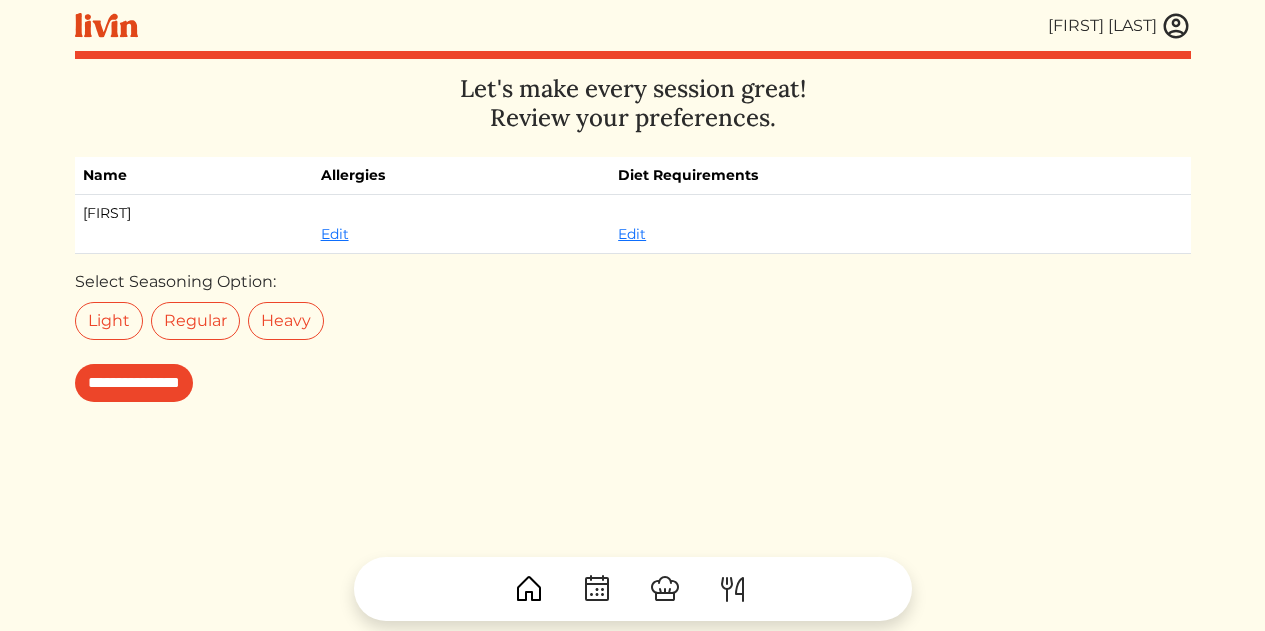 scroll, scrollTop: 0, scrollLeft: 0, axis: both 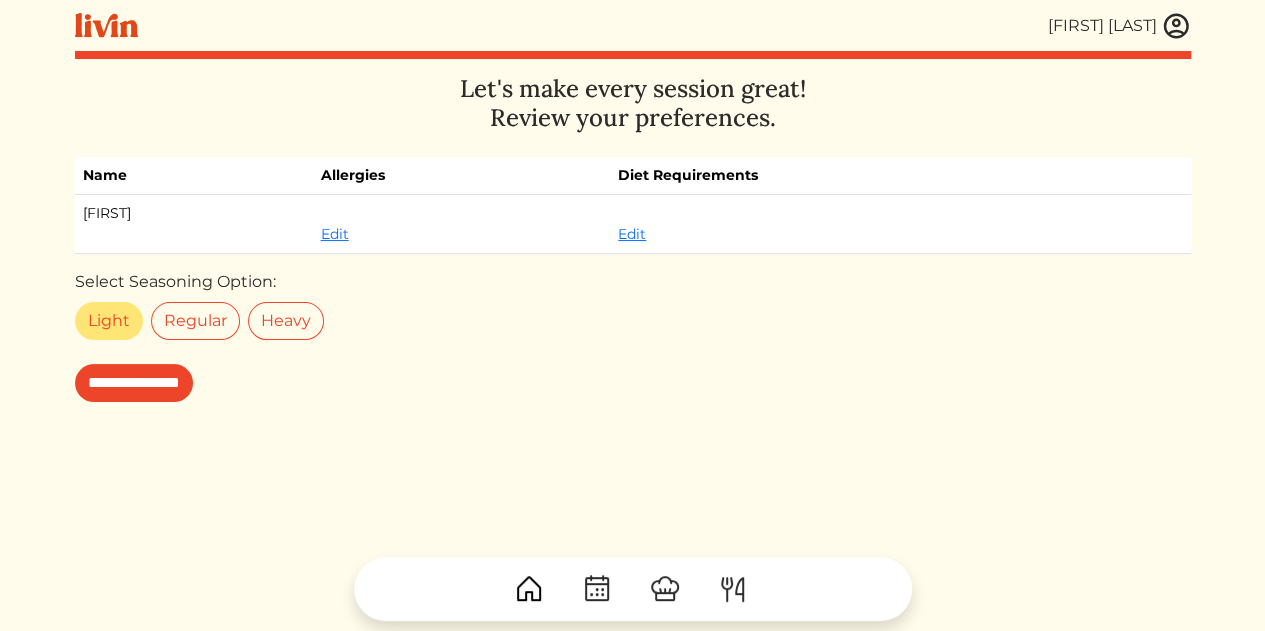 click on "Light" at bounding box center (109, 321) 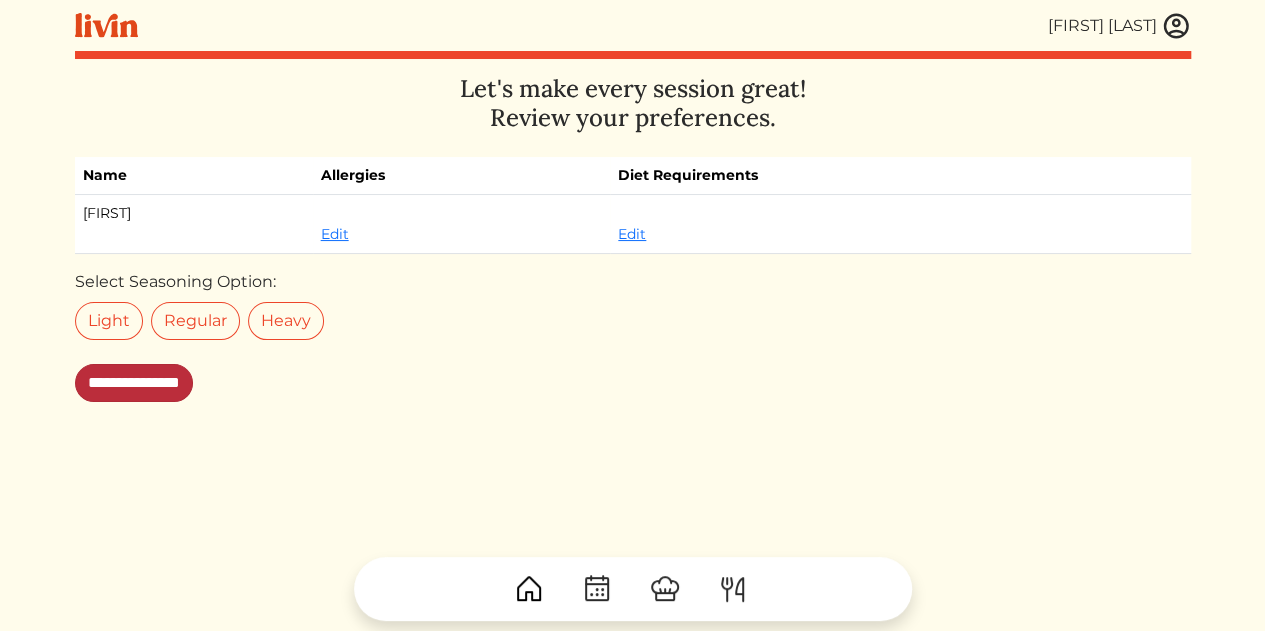 click on "**********" at bounding box center [134, 383] 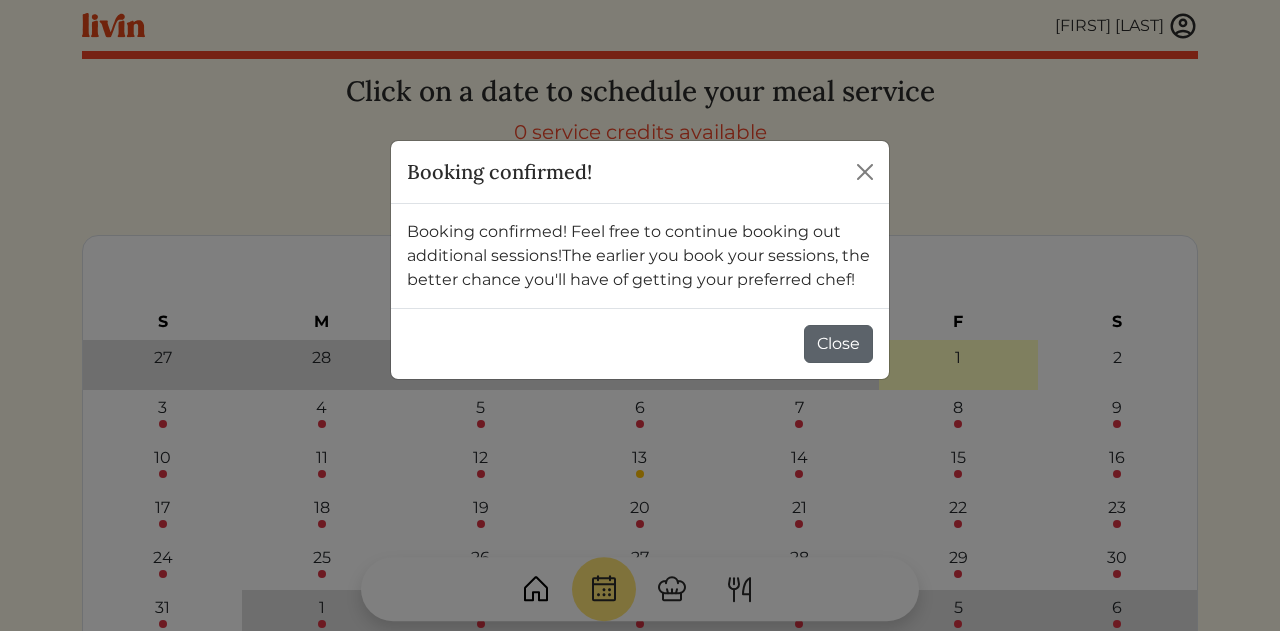click on "Close" at bounding box center [838, 344] 